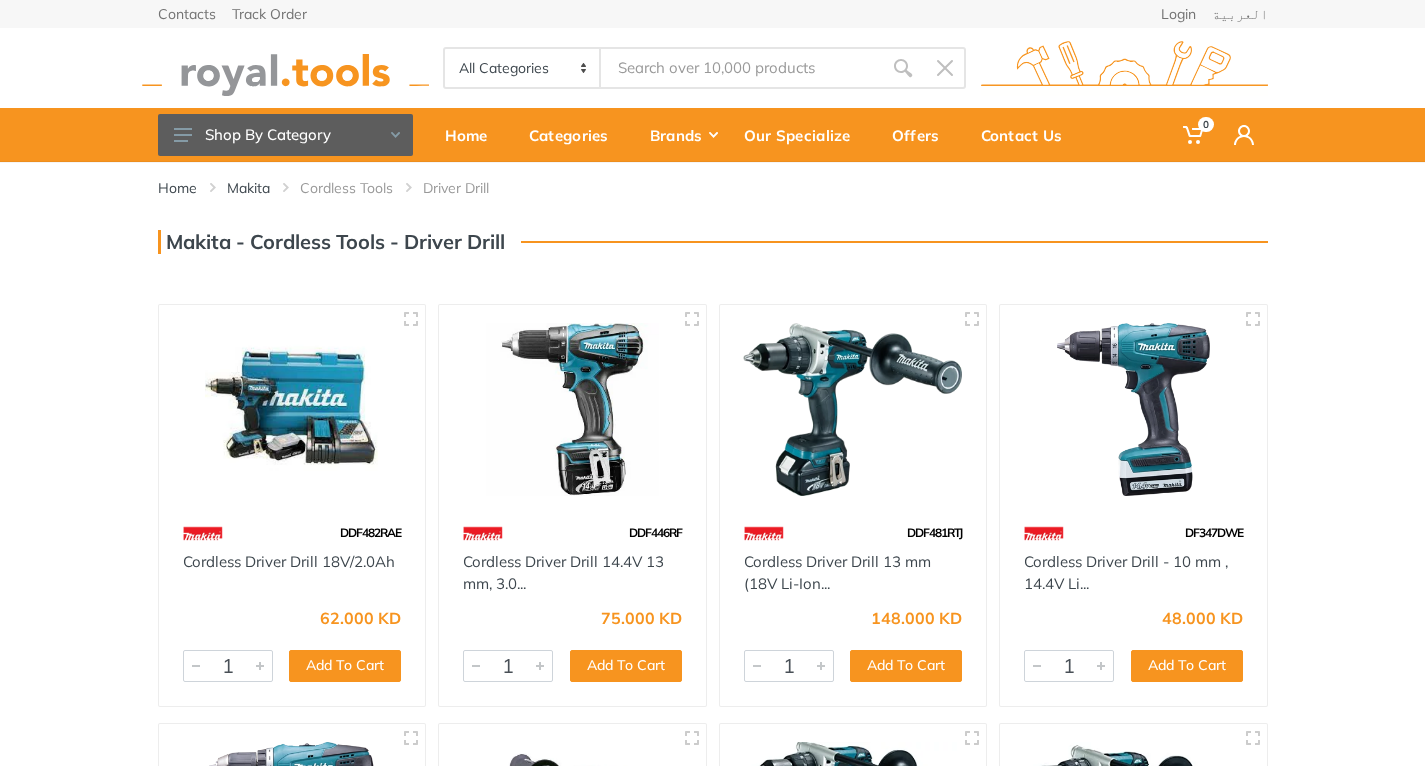 scroll, scrollTop: 0, scrollLeft: 0, axis: both 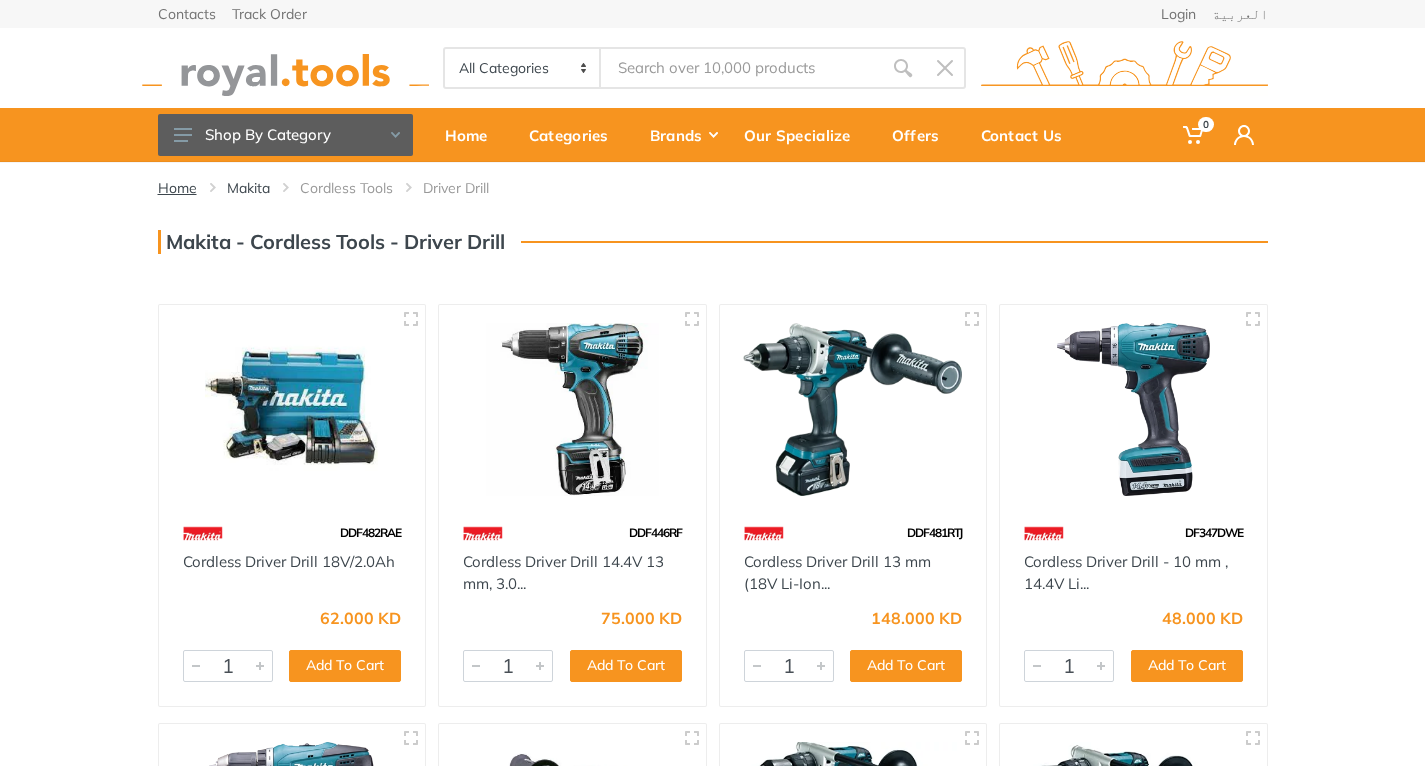 click on "Home" at bounding box center (177, 188) 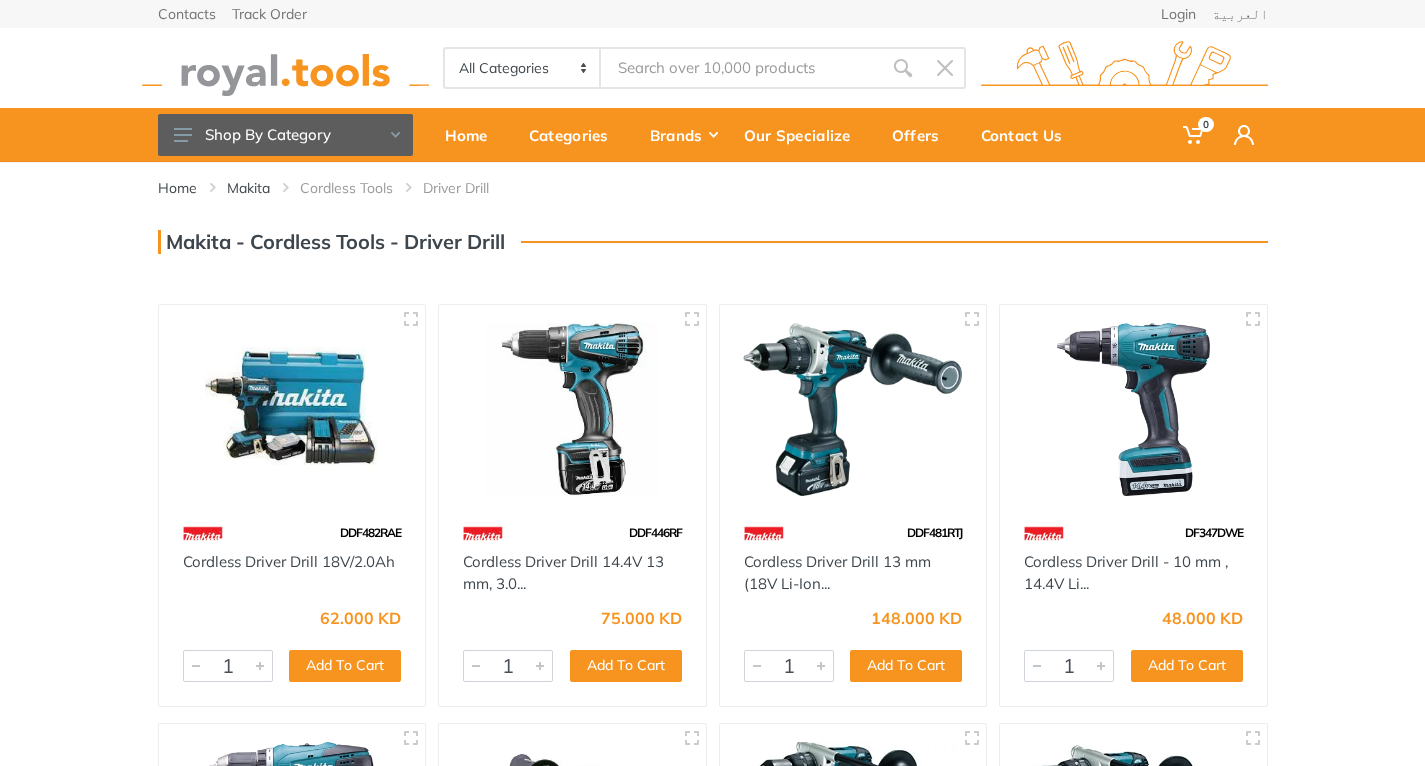 click on "Shop By Category" at bounding box center [285, 135] 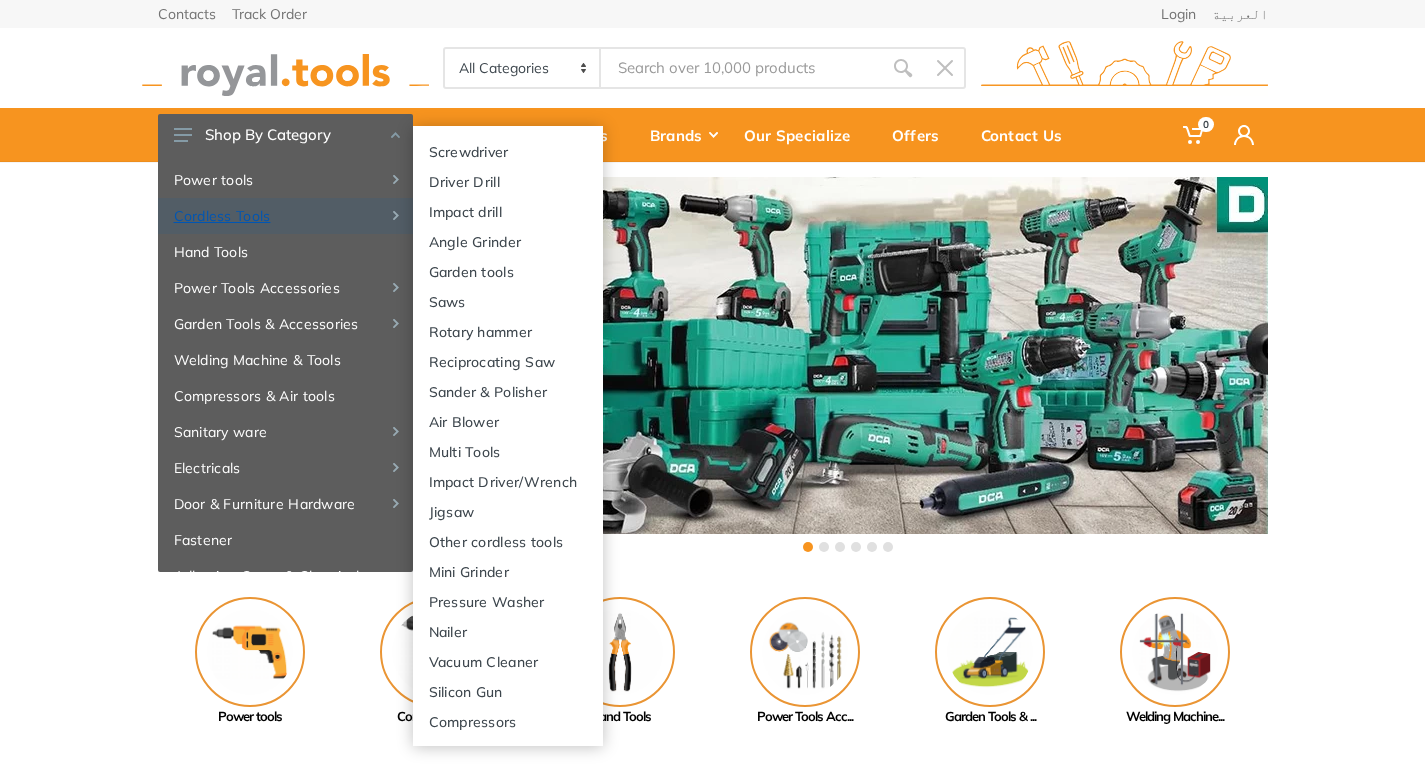 scroll, scrollTop: 0, scrollLeft: 0, axis: both 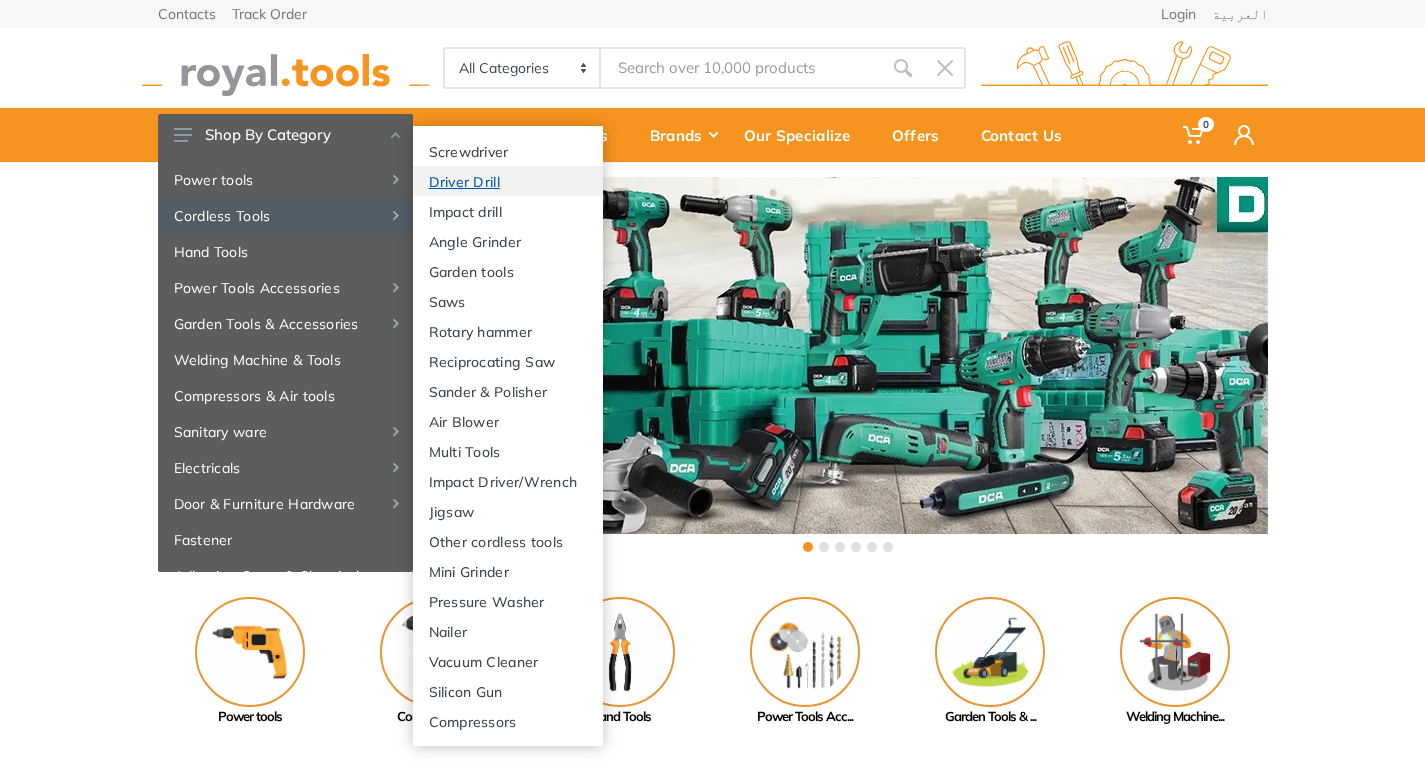 click on "Driver Drill" at bounding box center [508, 181] 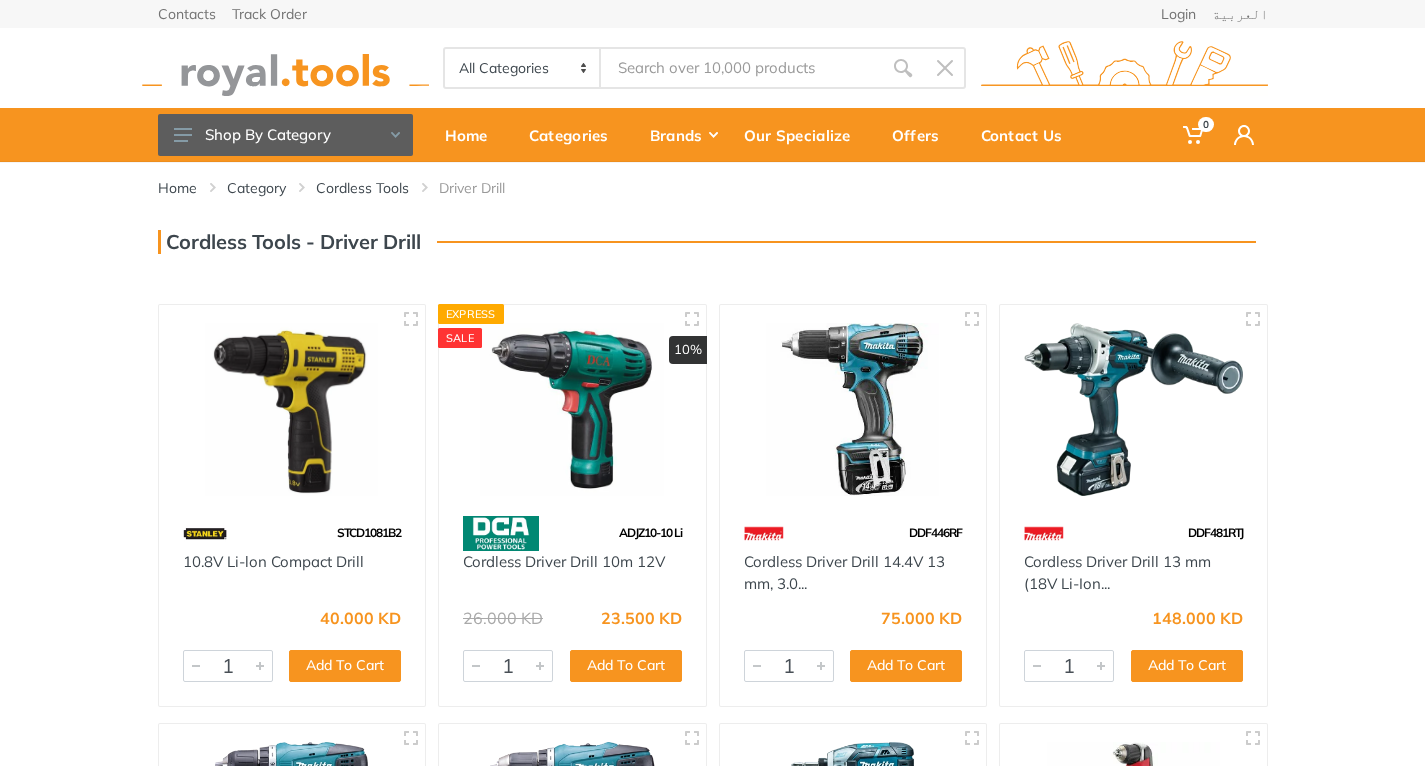 scroll, scrollTop: 0, scrollLeft: 0, axis: both 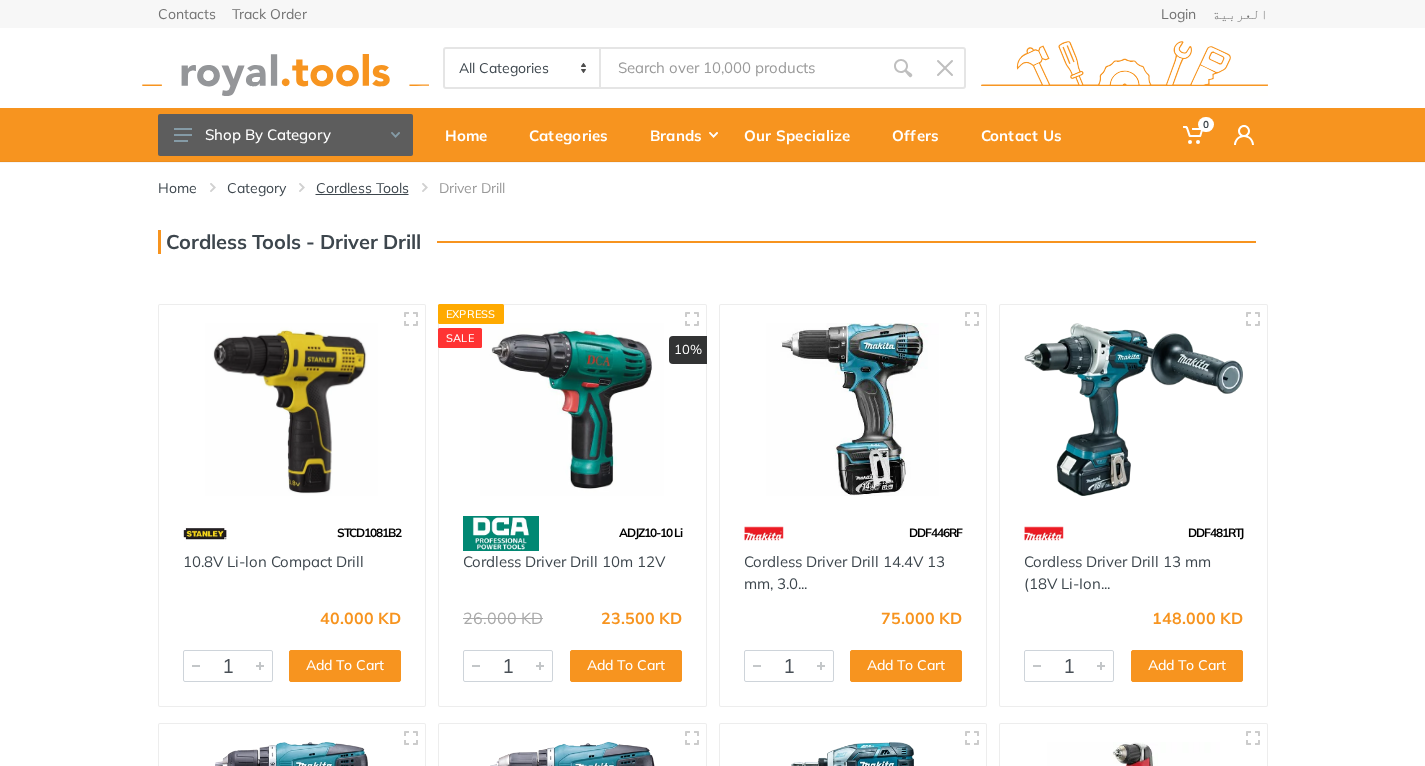 click on "Cordless Tools" at bounding box center [362, 188] 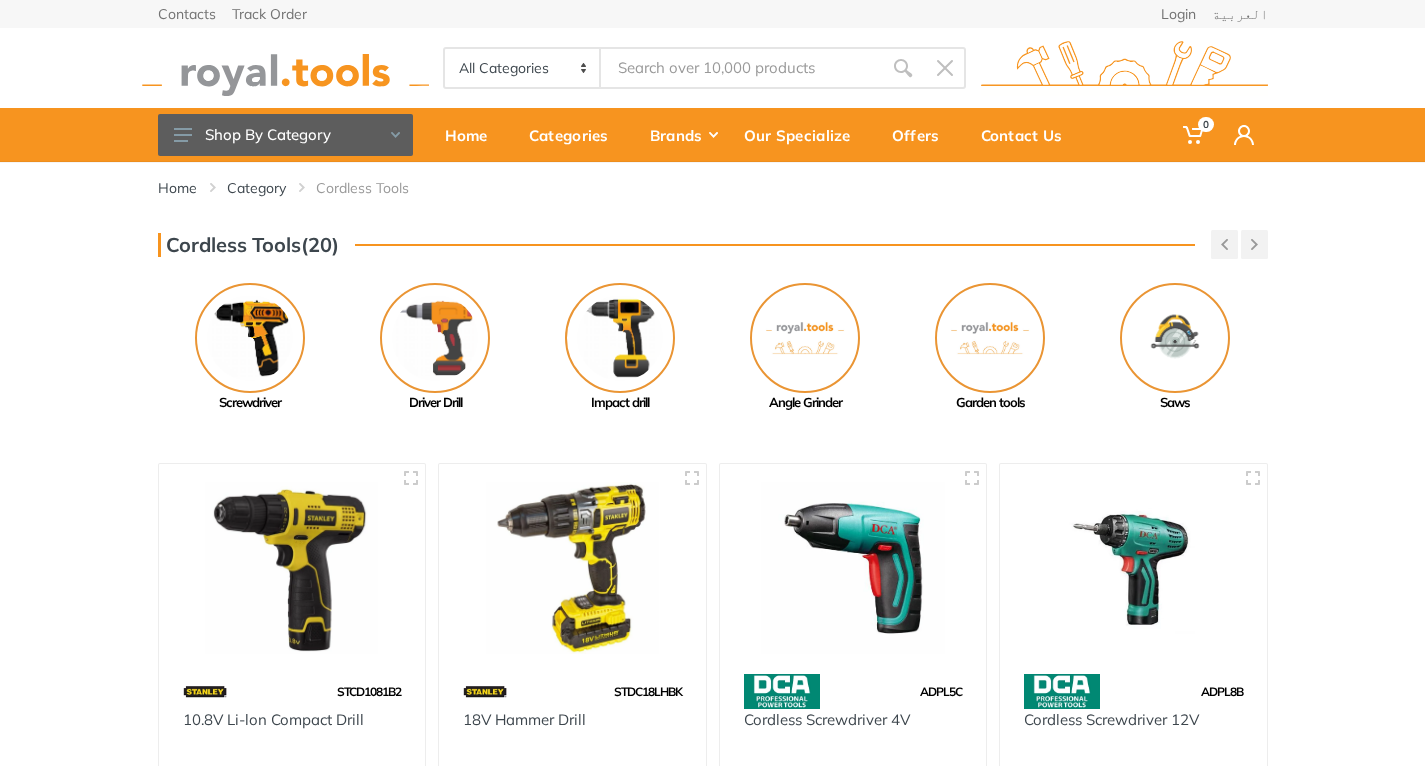 scroll, scrollTop: 0, scrollLeft: 0, axis: both 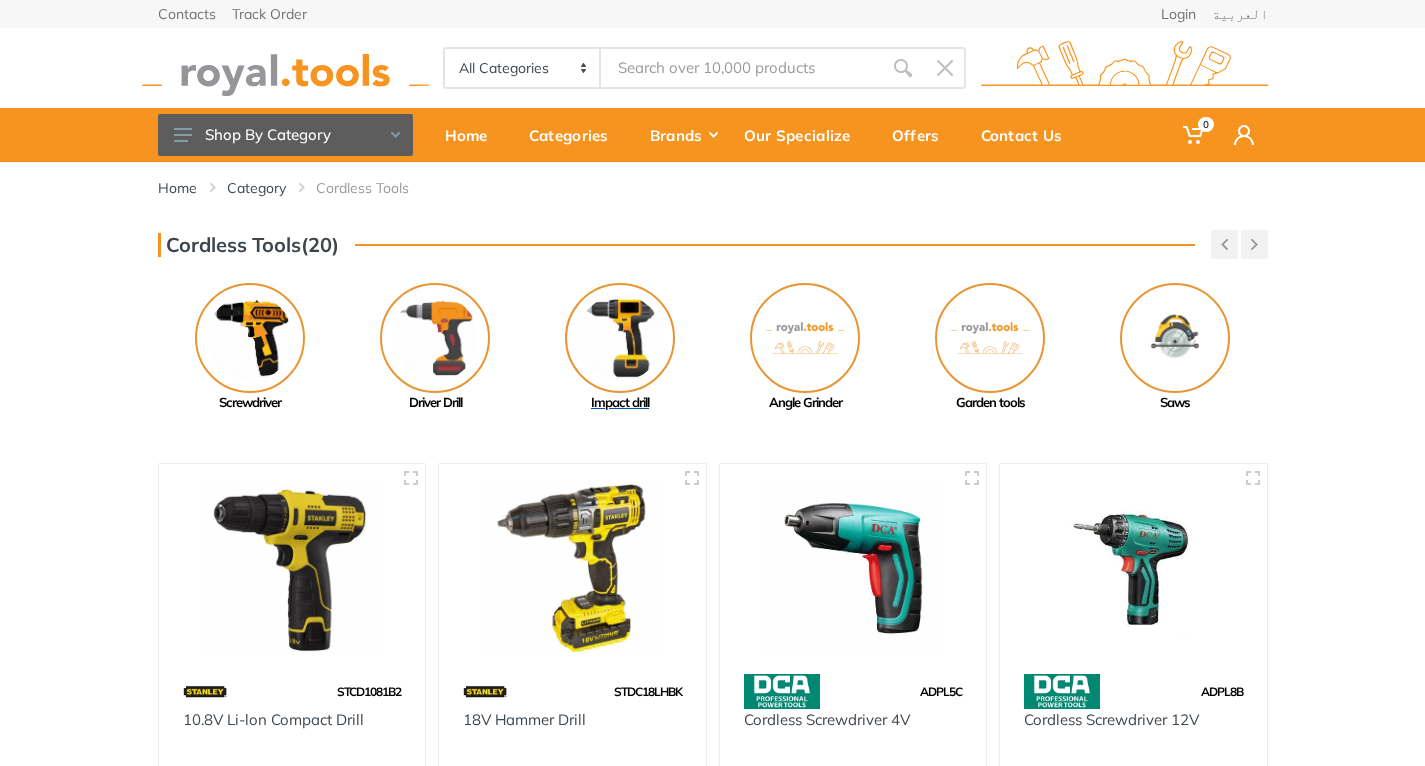 click at bounding box center [620, 338] 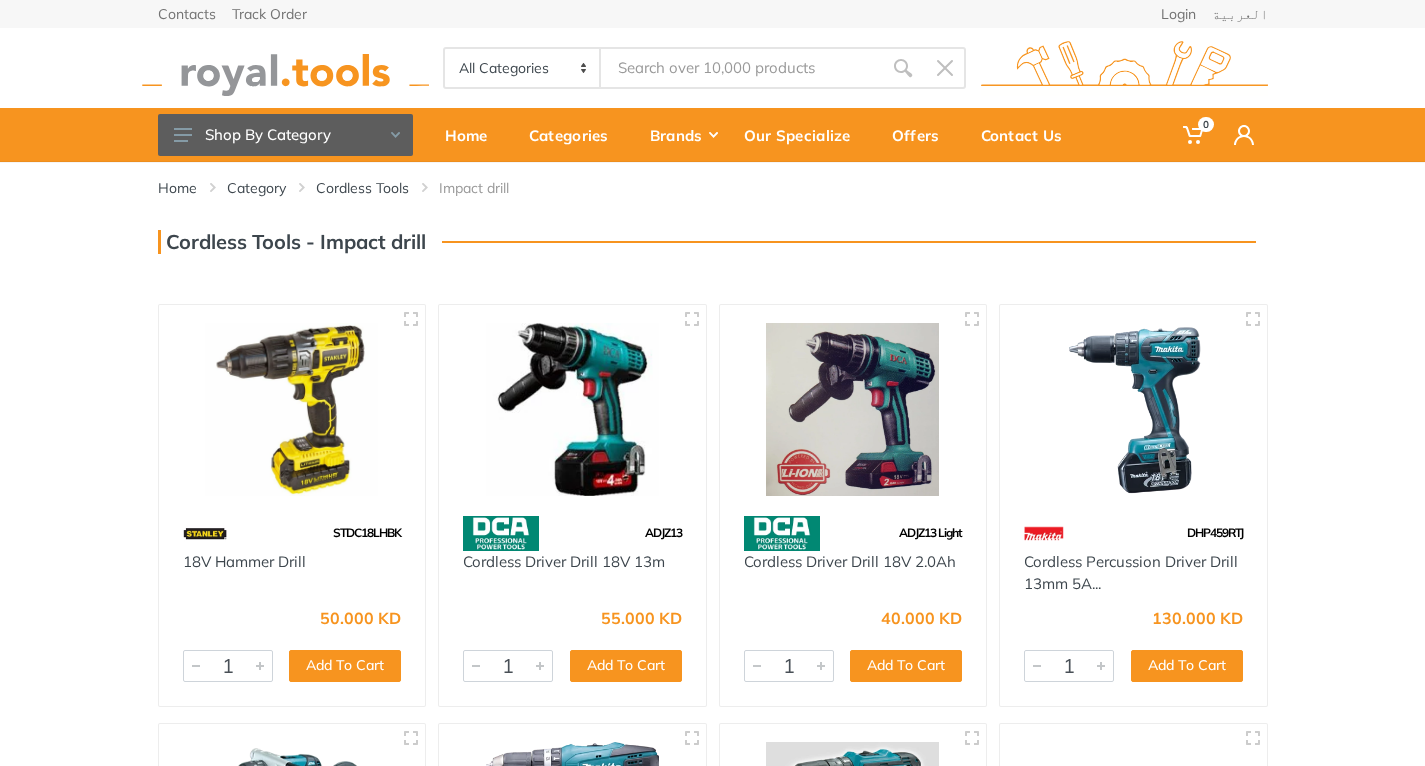scroll, scrollTop: 0, scrollLeft: 0, axis: both 